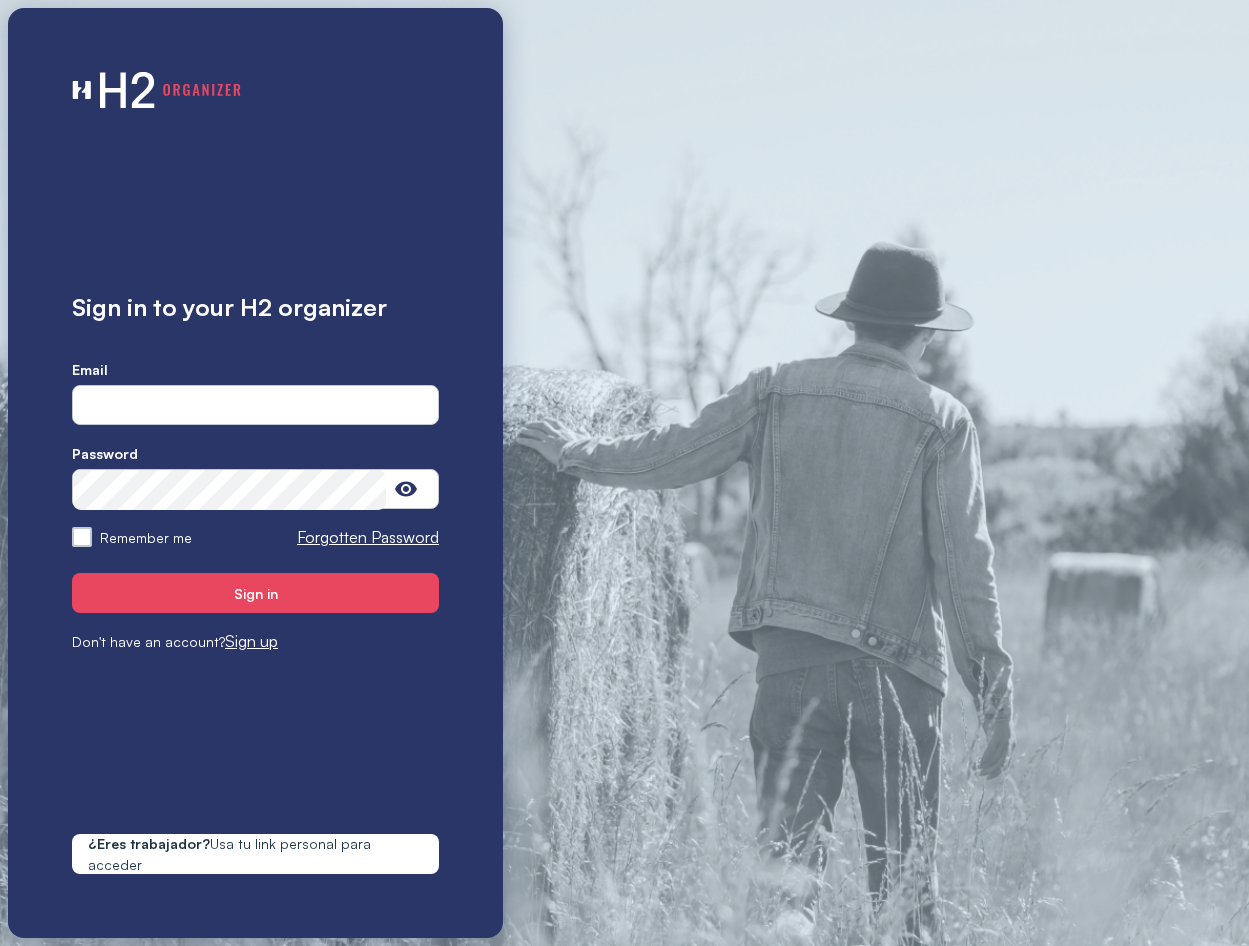 scroll, scrollTop: 0, scrollLeft: 0, axis: both 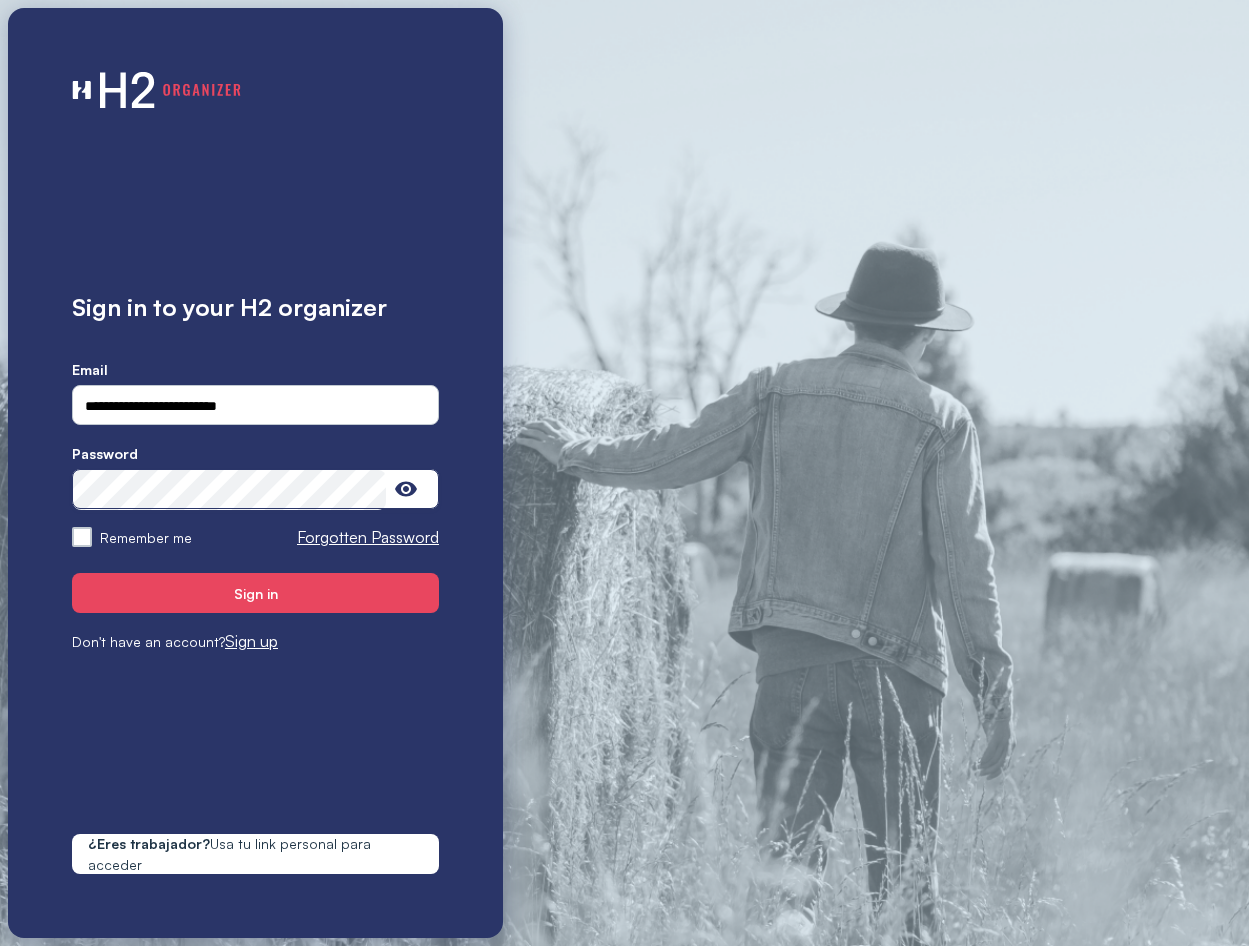 click on "Sign in" at bounding box center (255, 593) 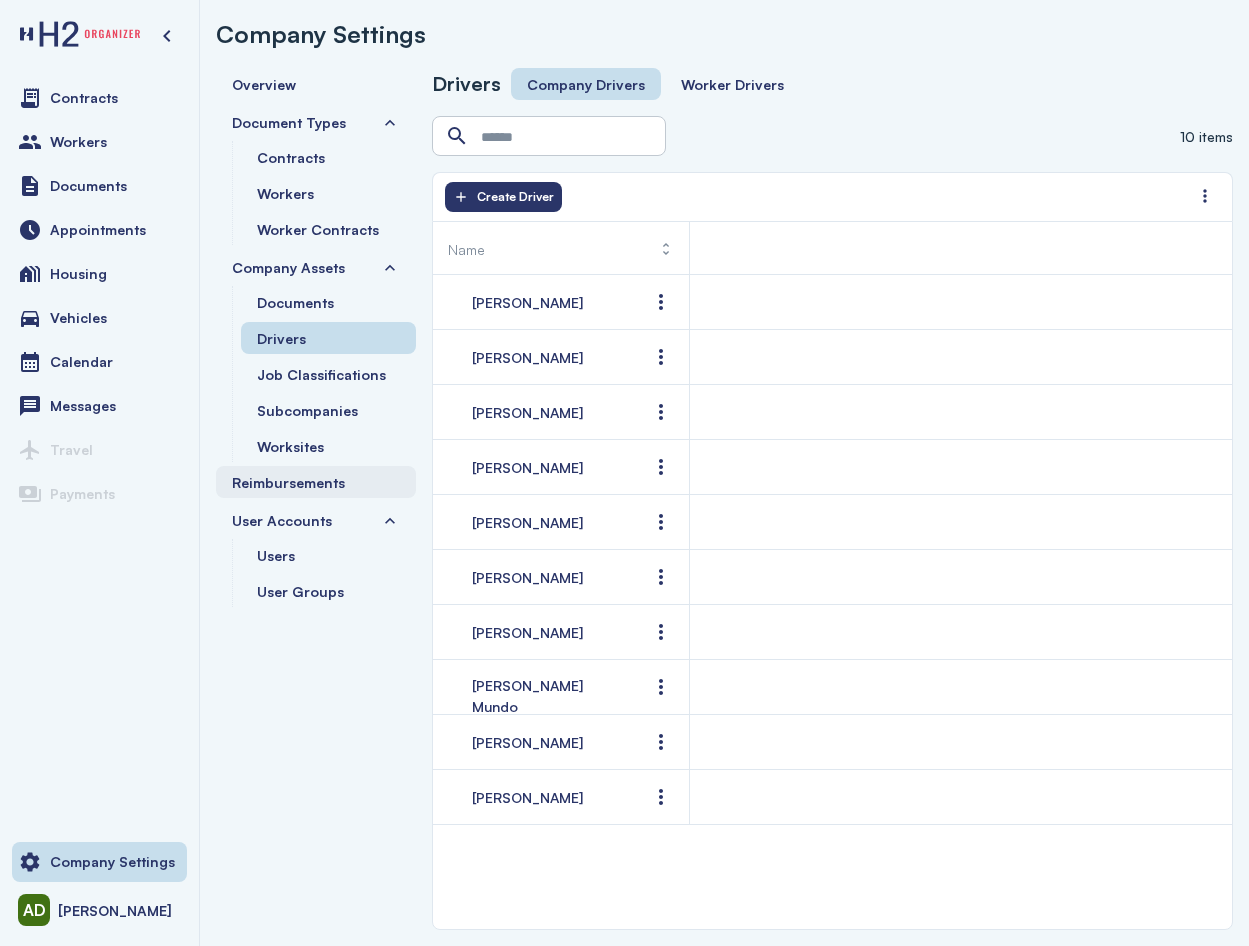 click on "Reimbursements" at bounding box center (288, 482) 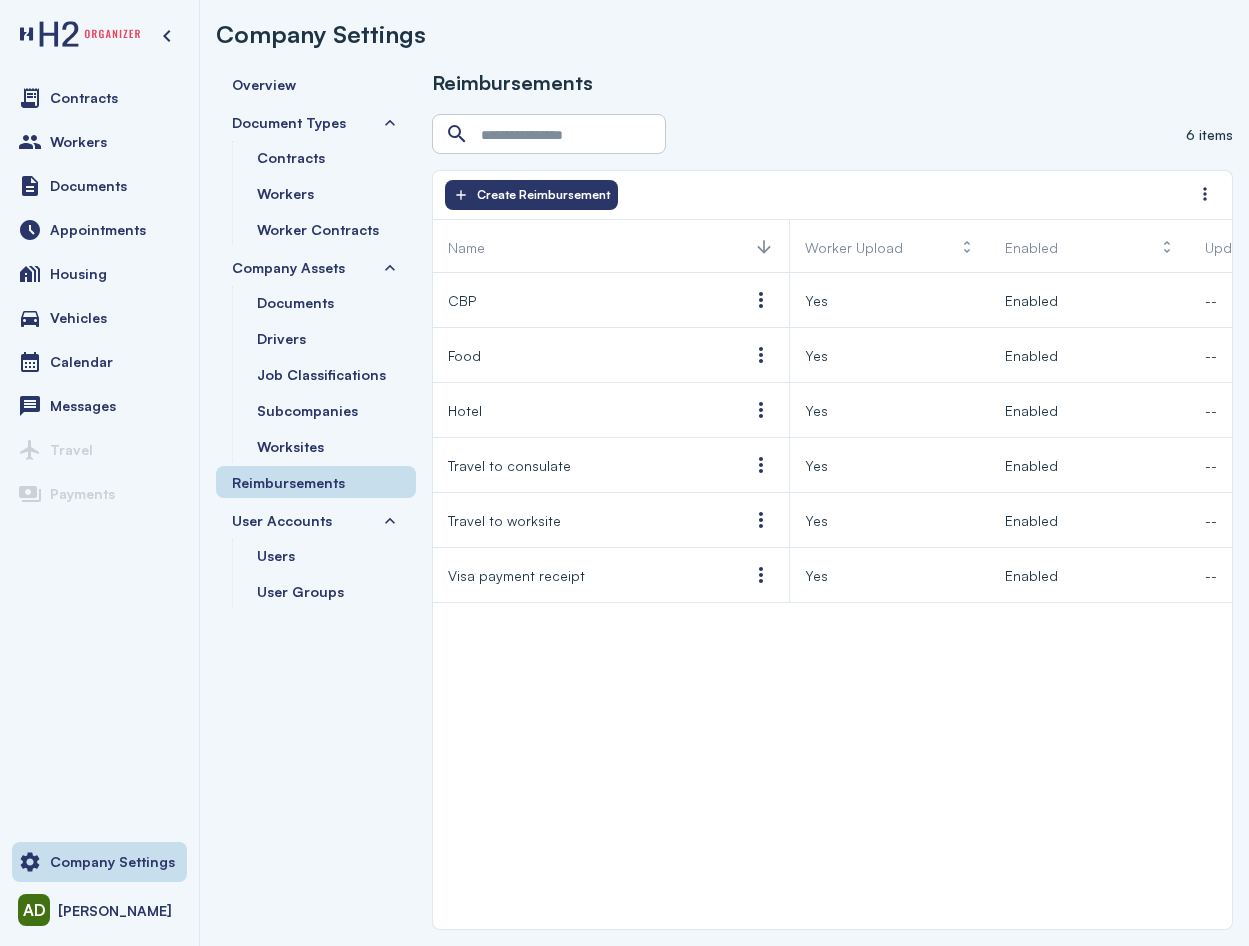 click on "User Accounts" at bounding box center [282, 520] 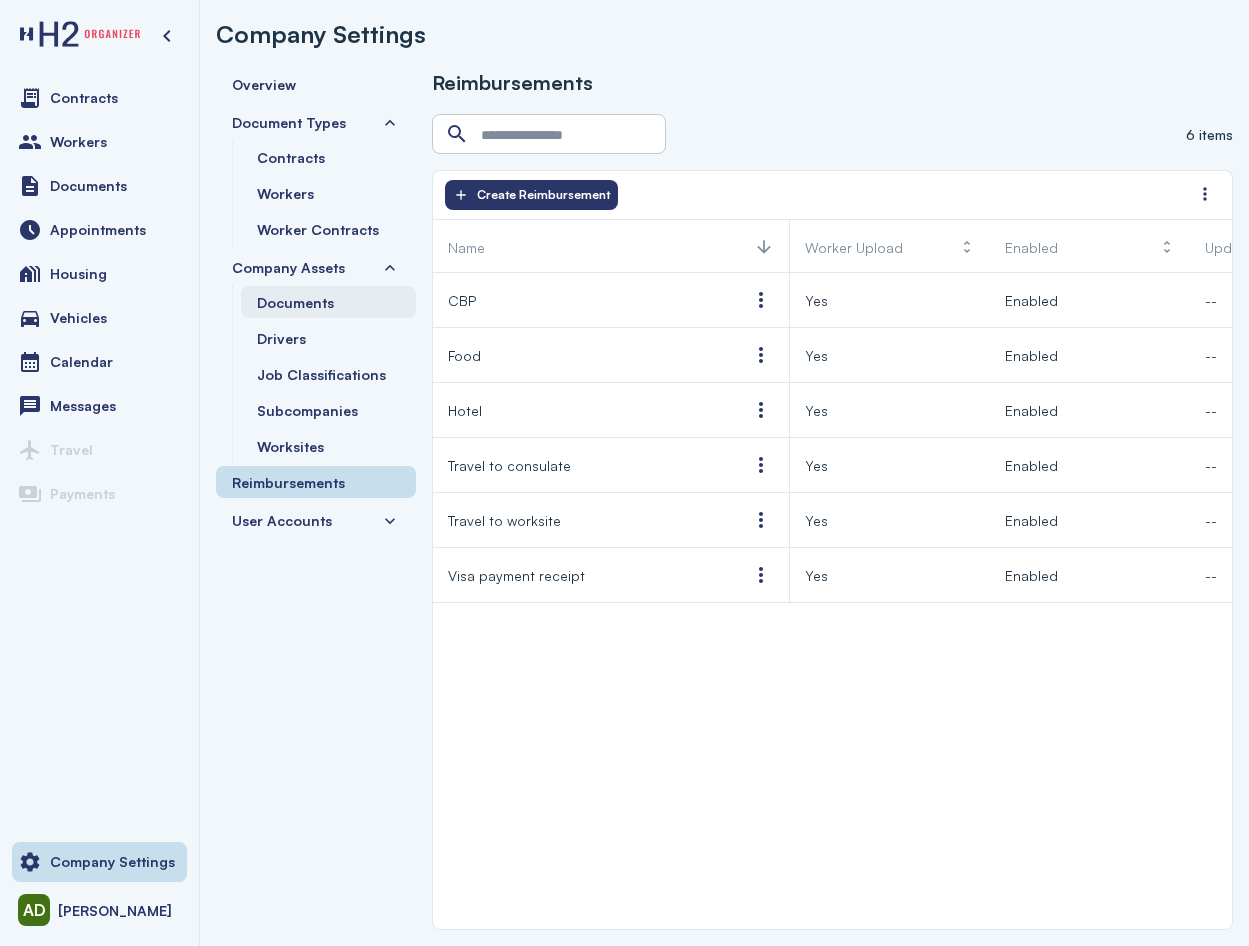 click on "Documents" at bounding box center (328, 302) 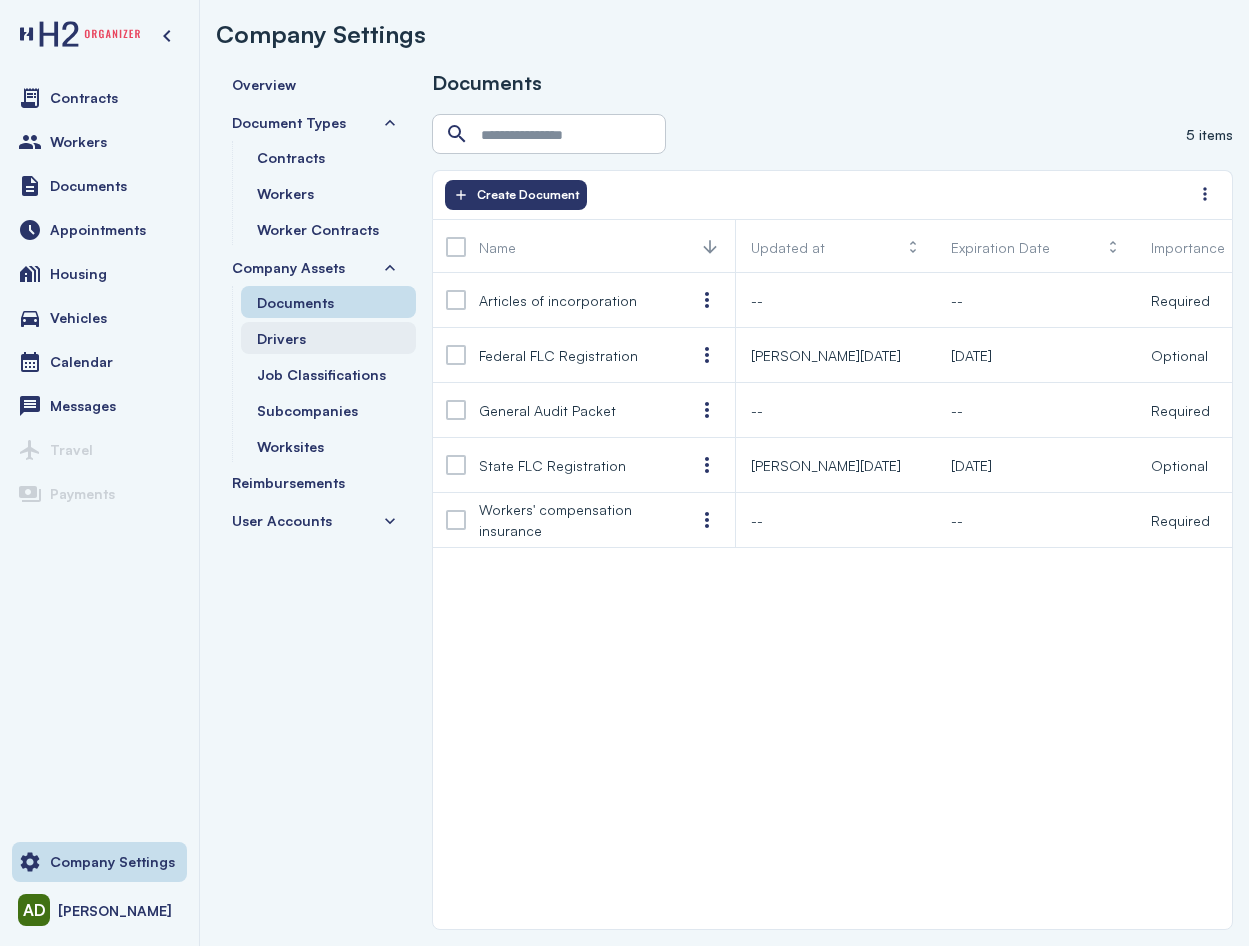 click on "Drivers" at bounding box center (328, 338) 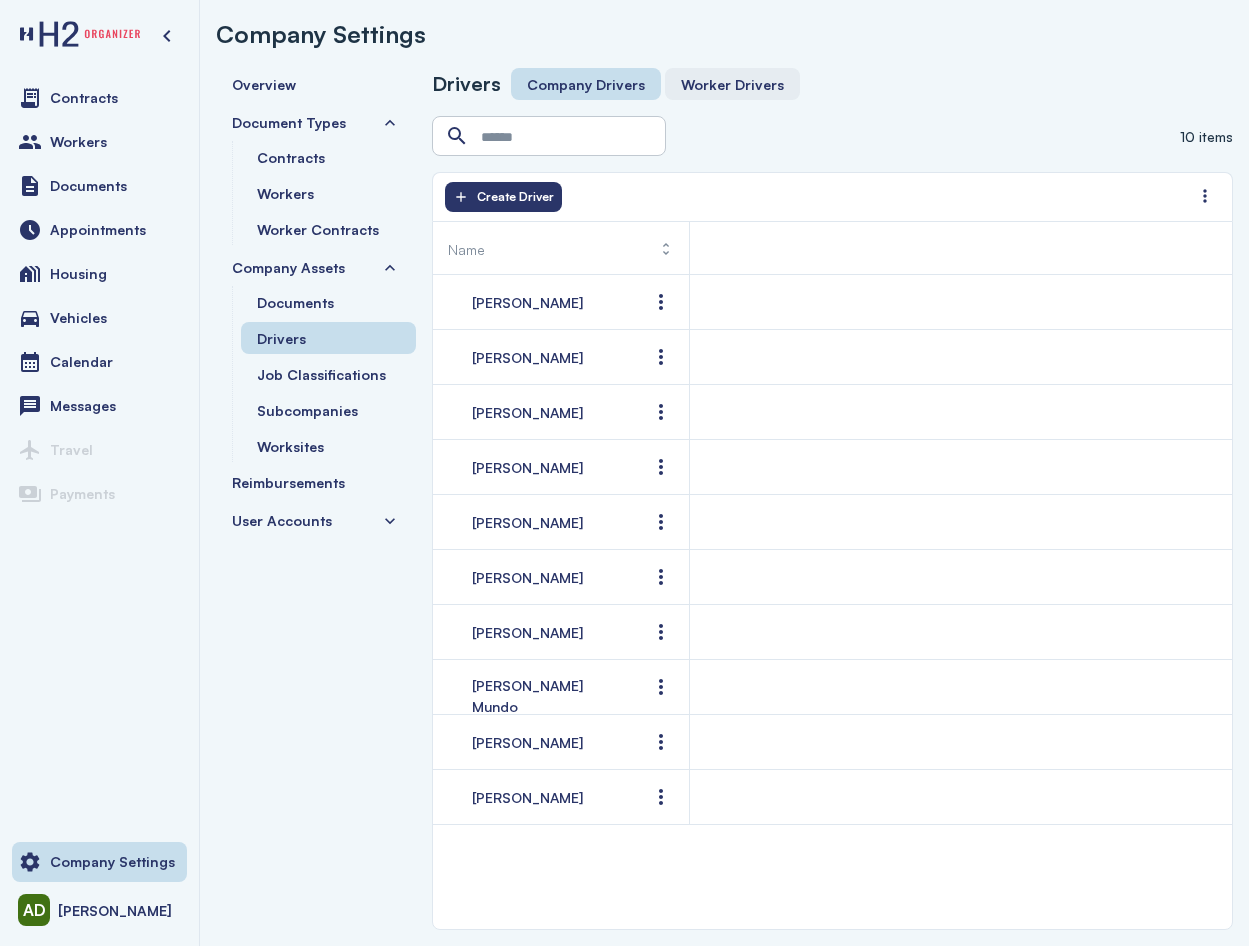 click on "Worker Drivers" at bounding box center [732, 84] 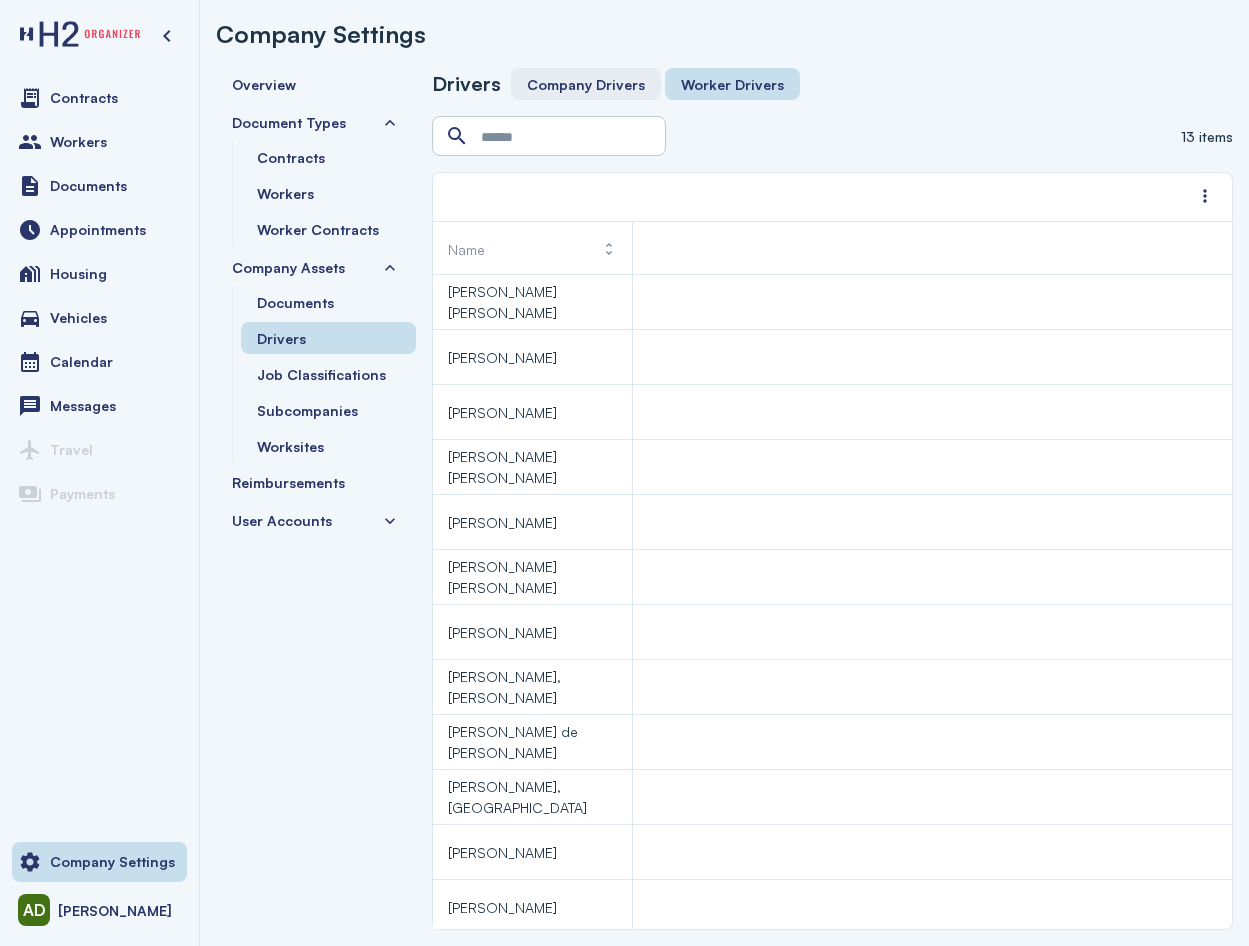 click on "Company Drivers" at bounding box center [586, 84] 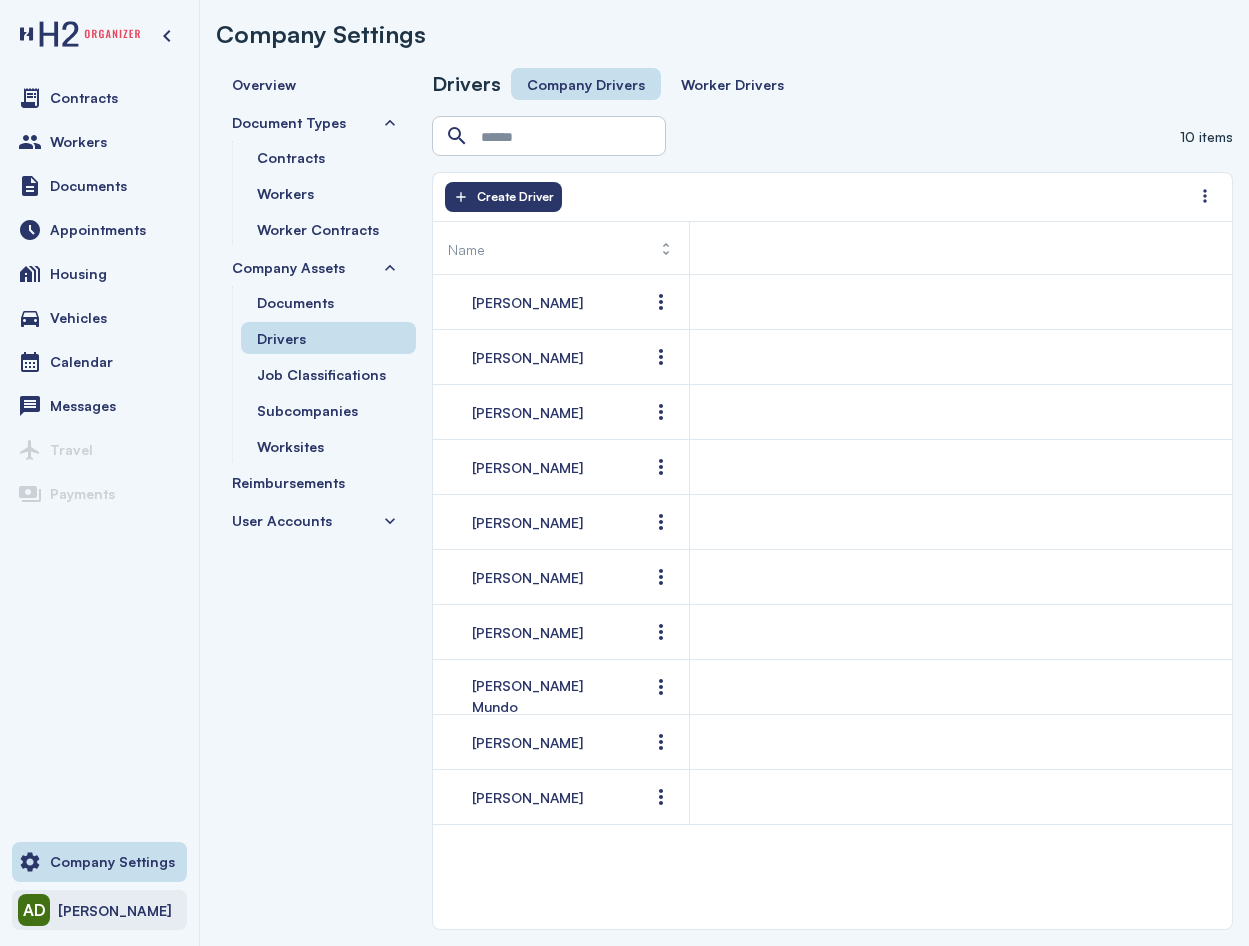click on "AD   [PERSON_NAME]" at bounding box center [99, 910] 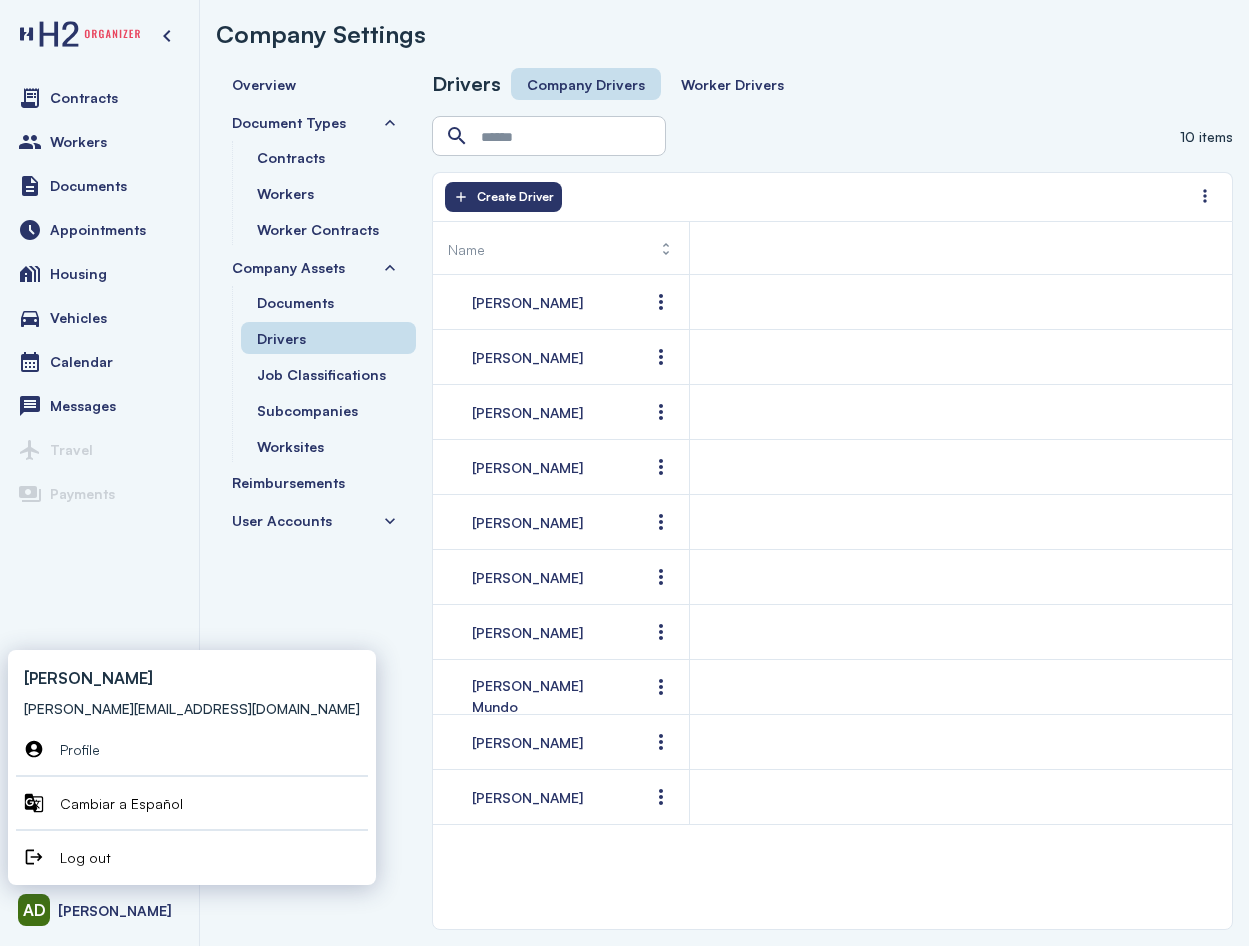 click on "Contracts       Workers       Documents       Appointments       Housing       Vehicles       Calendar       Messages       Travel       Payments" at bounding box center [99, 451] 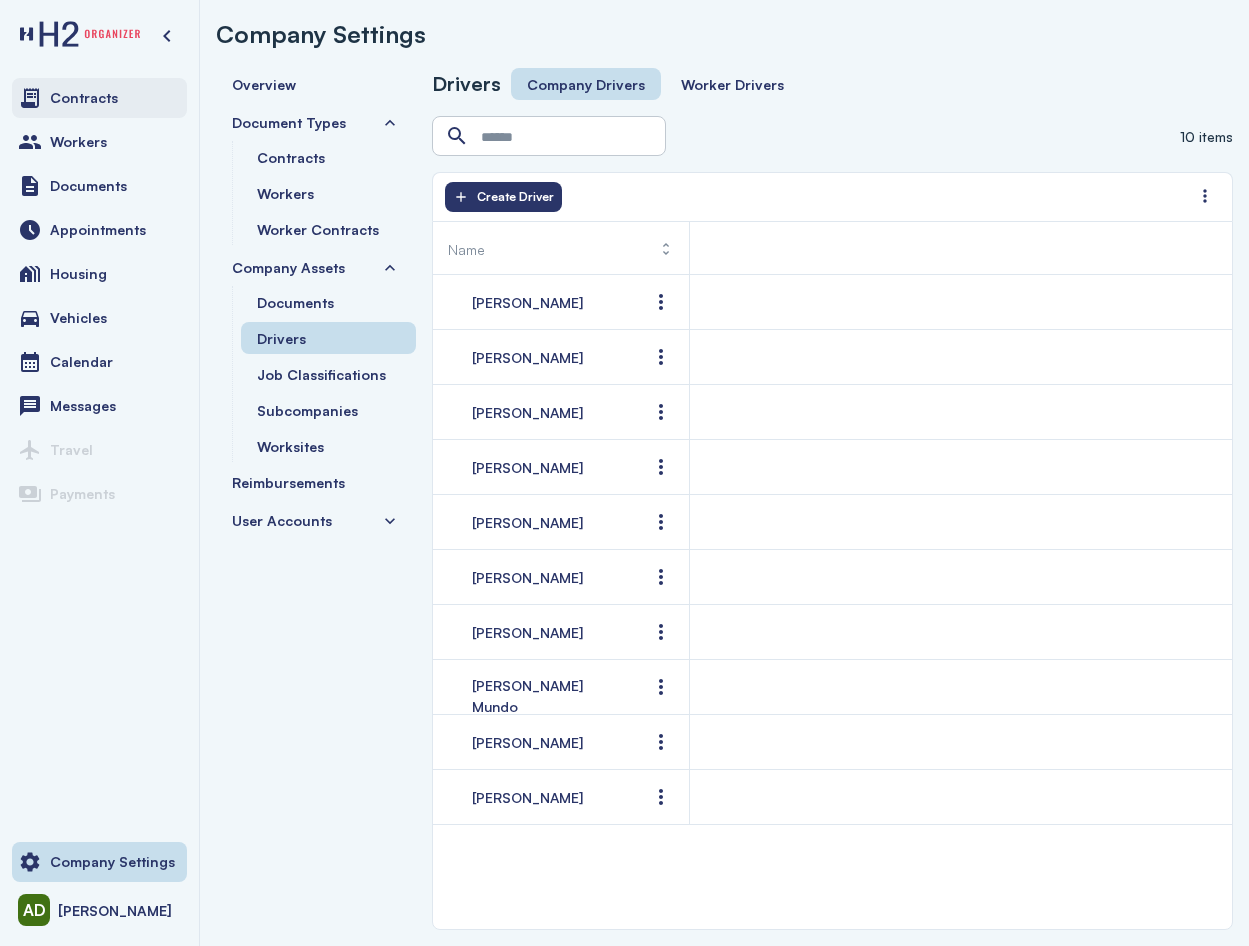 click on "Contracts" at bounding box center [99, 98] 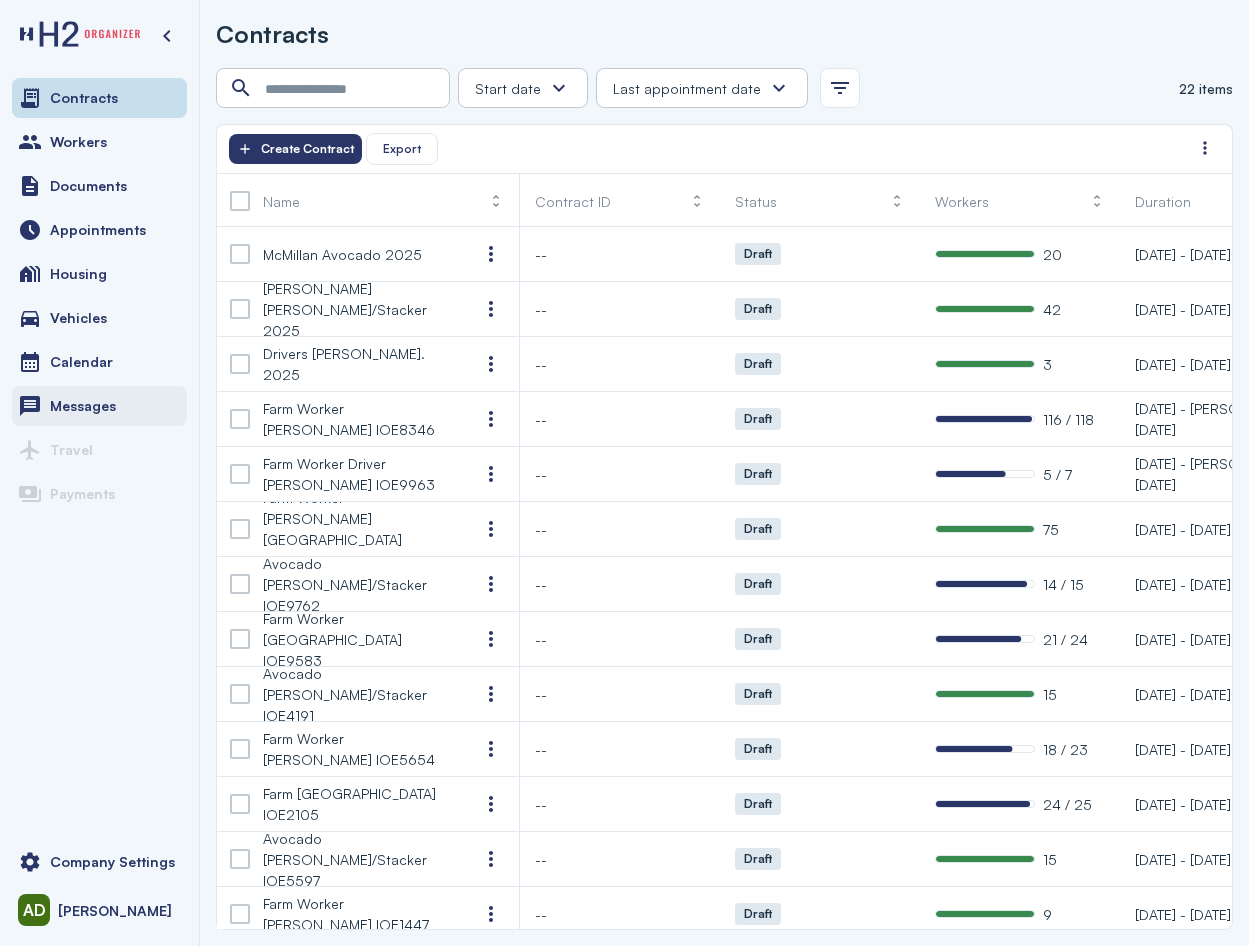 click on "Messages" at bounding box center (83, 406) 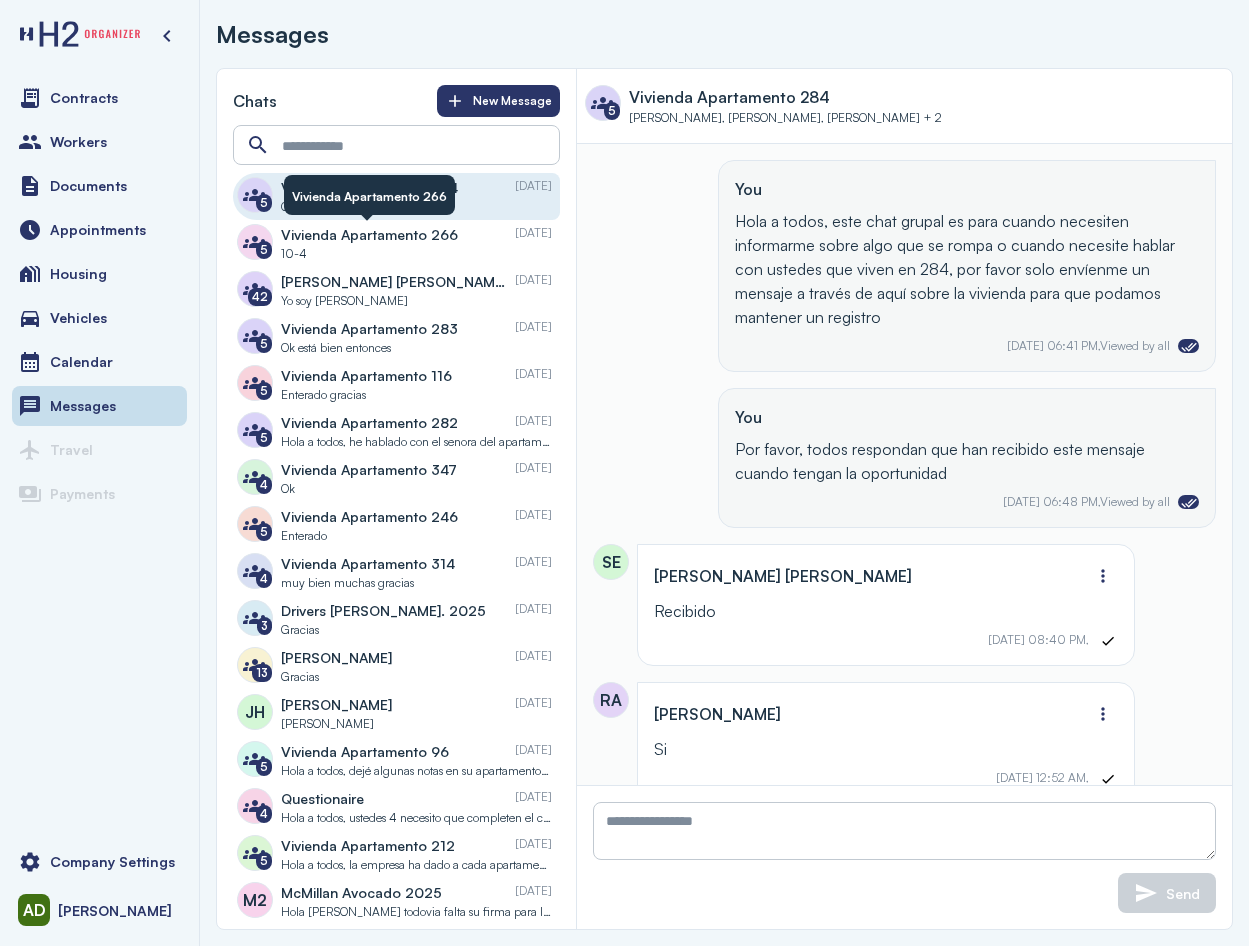 click on "5   Vivienda Apartamento 266     [DATE]     10-4" at bounding box center [396, 243] 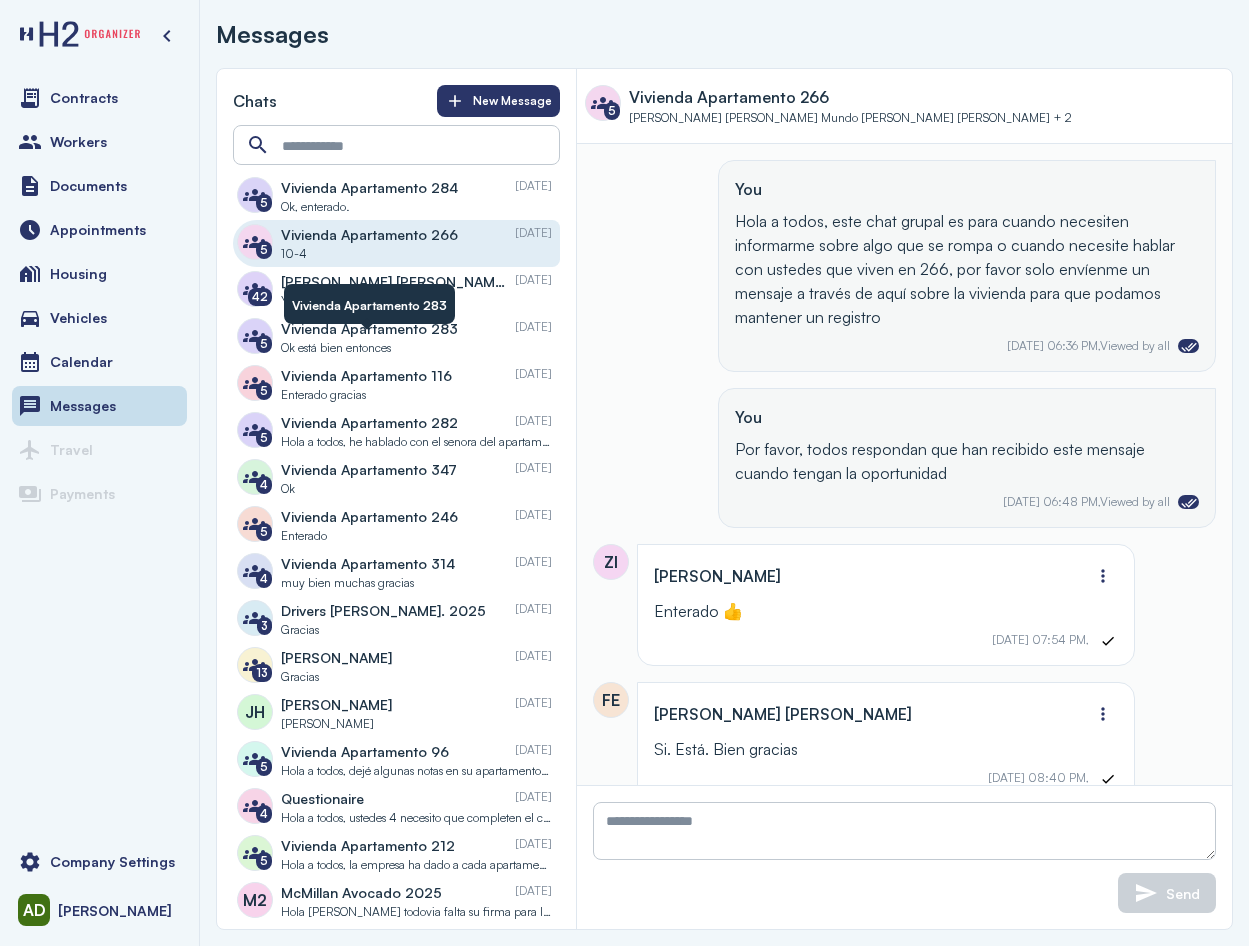 click on "Vivienda Apartamento 283" at bounding box center (369, 328) 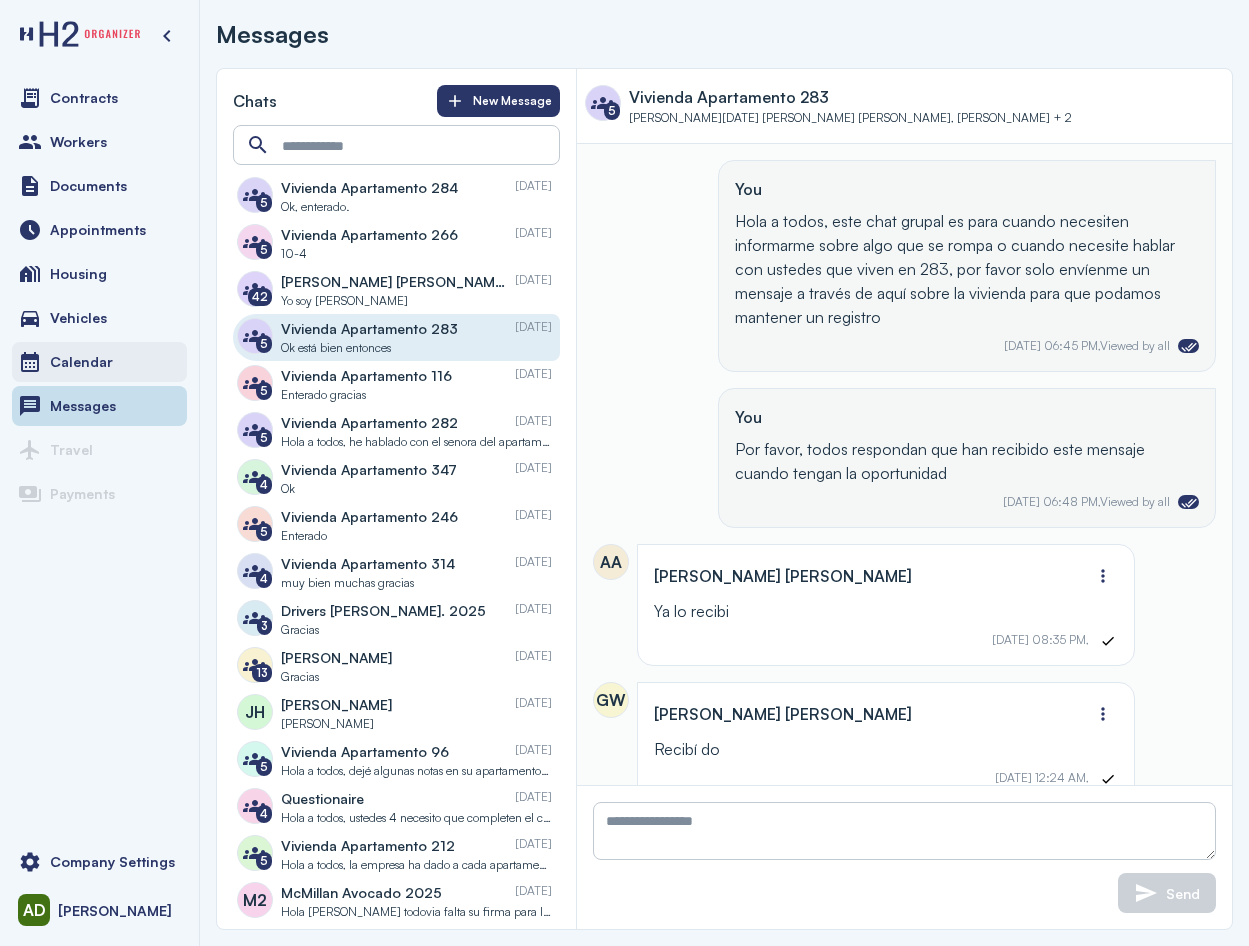 click on "Calendar" at bounding box center [81, 362] 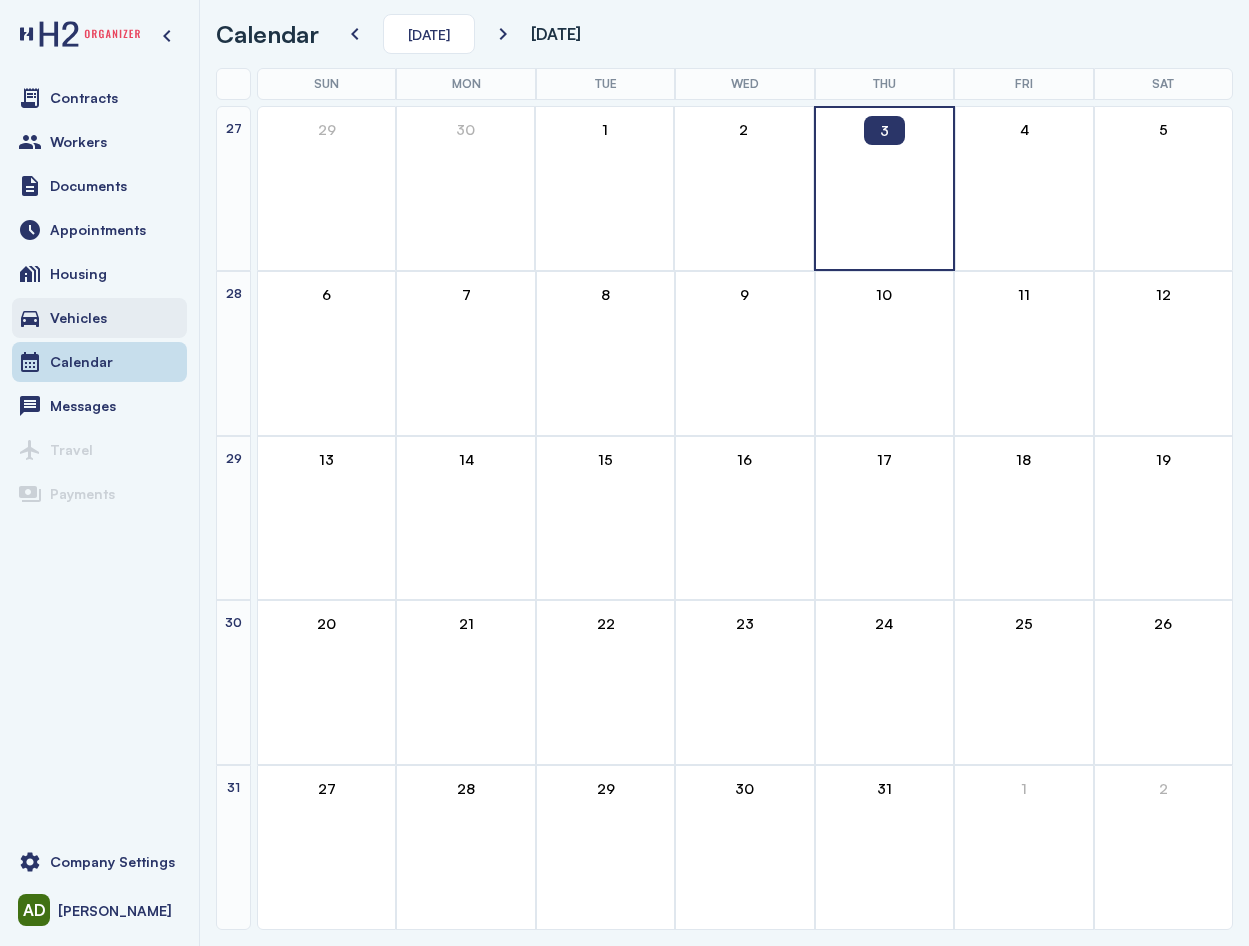 drag, startPoint x: 120, startPoint y: 320, endPoint x: 123, endPoint y: 302, distance: 18.248287 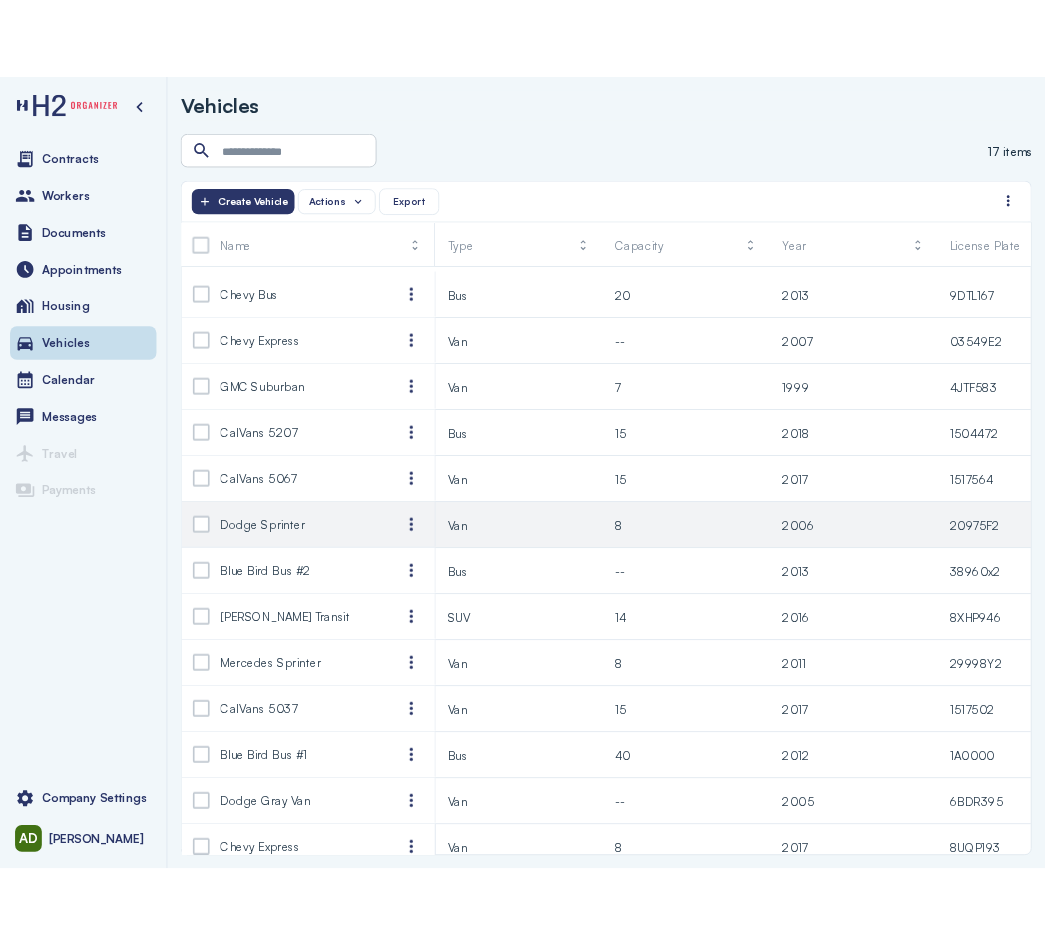 scroll, scrollTop: 226, scrollLeft: 0, axis: vertical 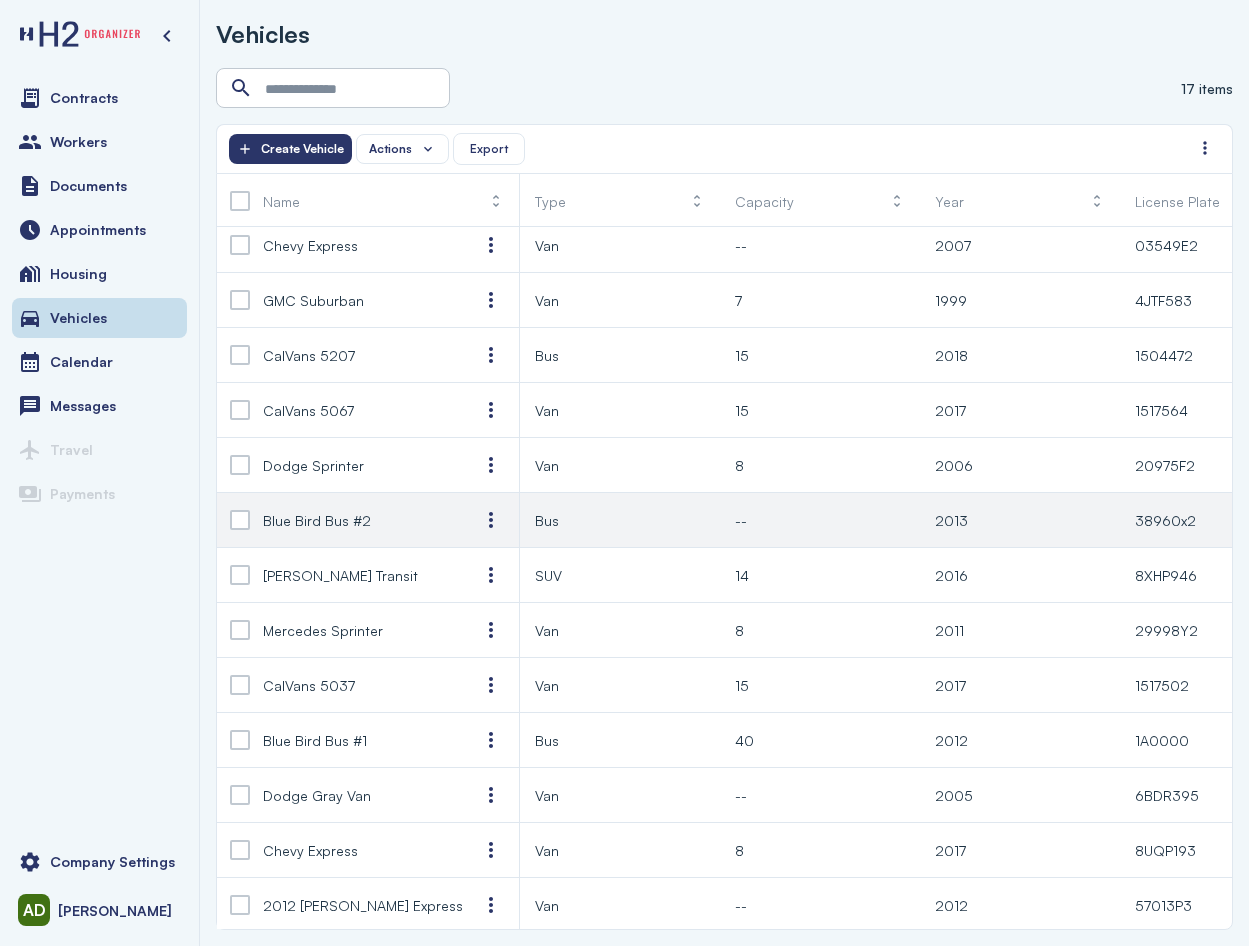 click on "Blue Bird Bus #2" 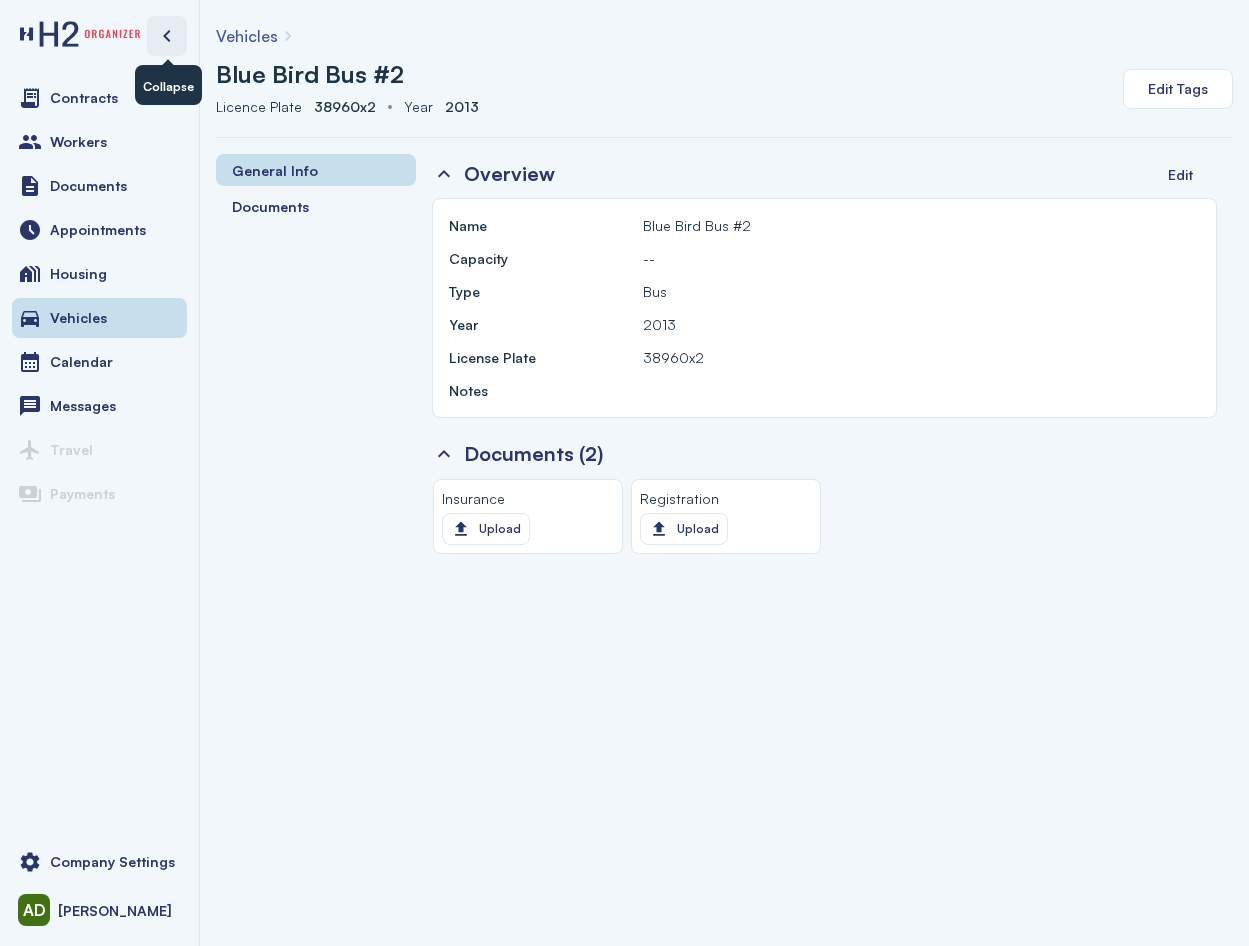 click at bounding box center [167, 36] 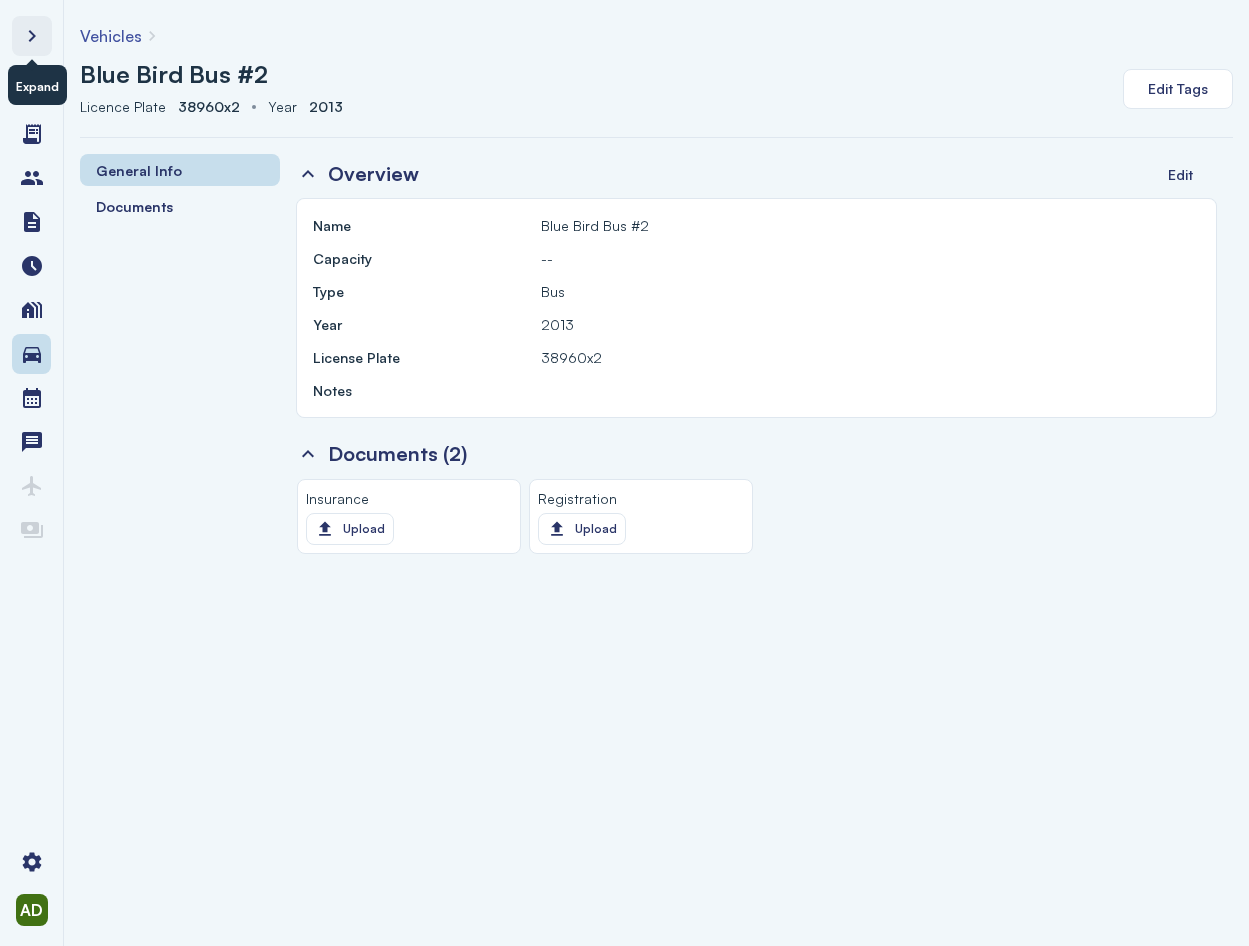 click at bounding box center [32, 36] 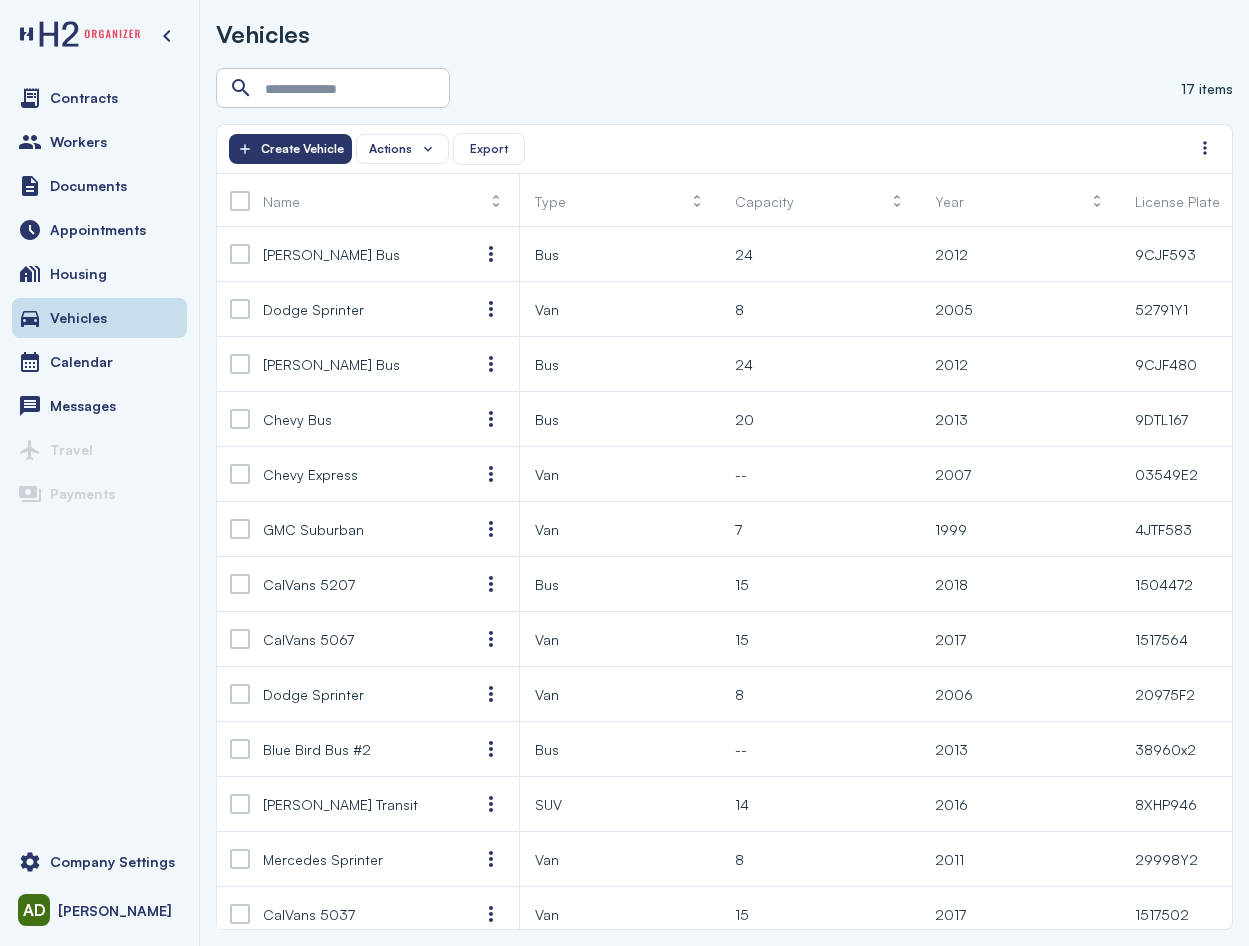 click on "Vehicles" at bounding box center (263, 34) 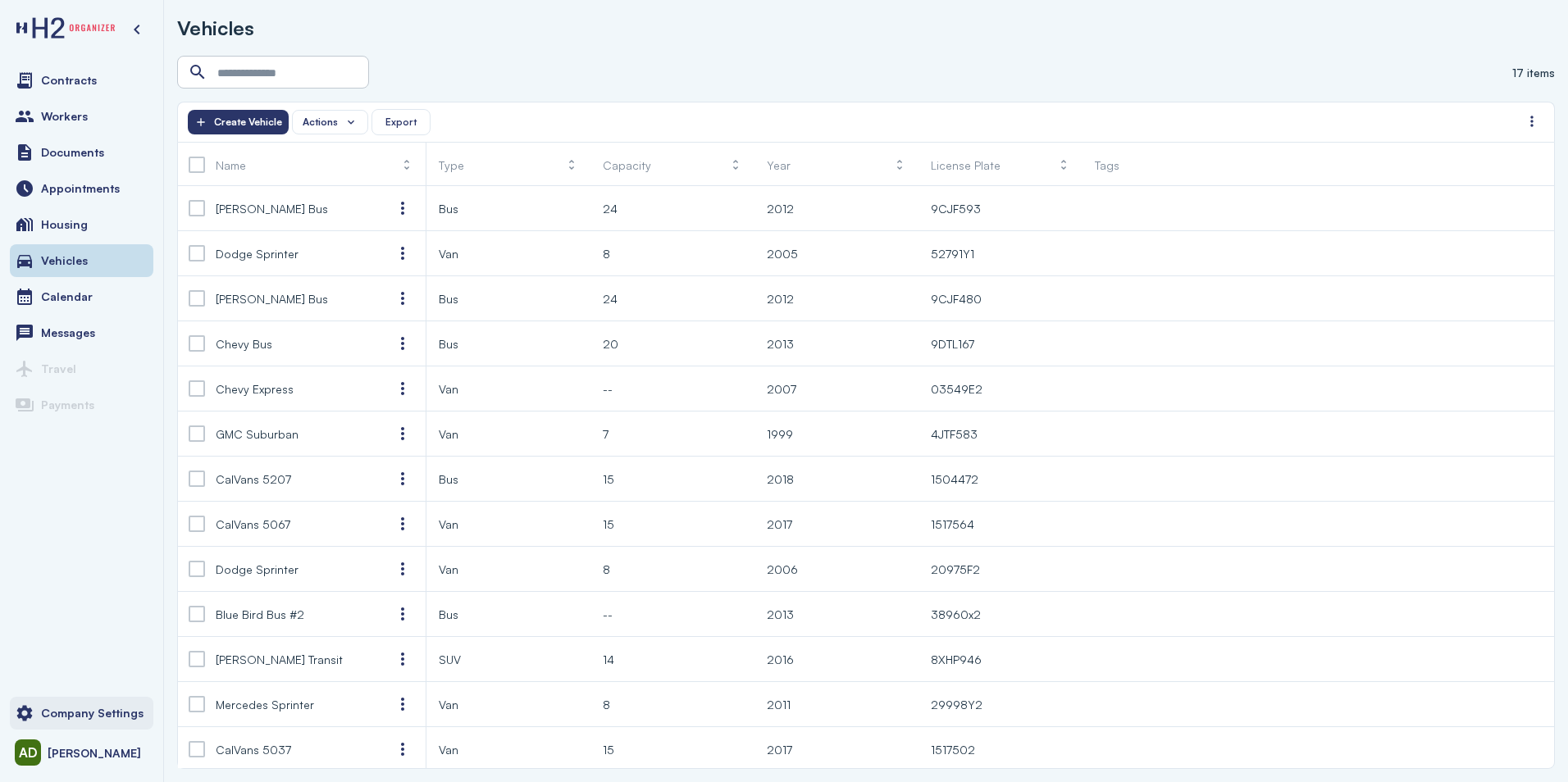 click on "Company Settings" at bounding box center (81, 713) 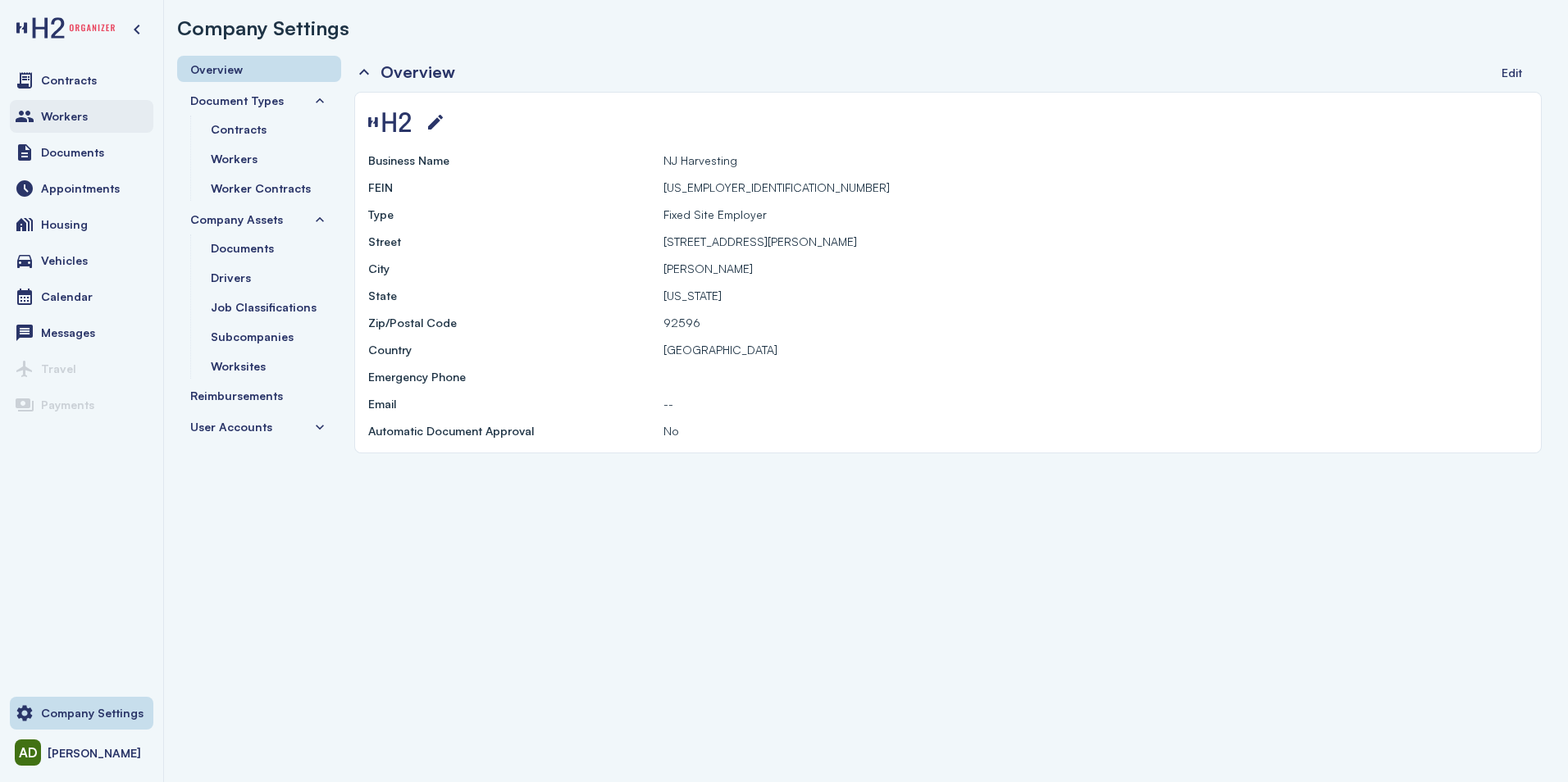 click on "Workers" at bounding box center [64, 116] 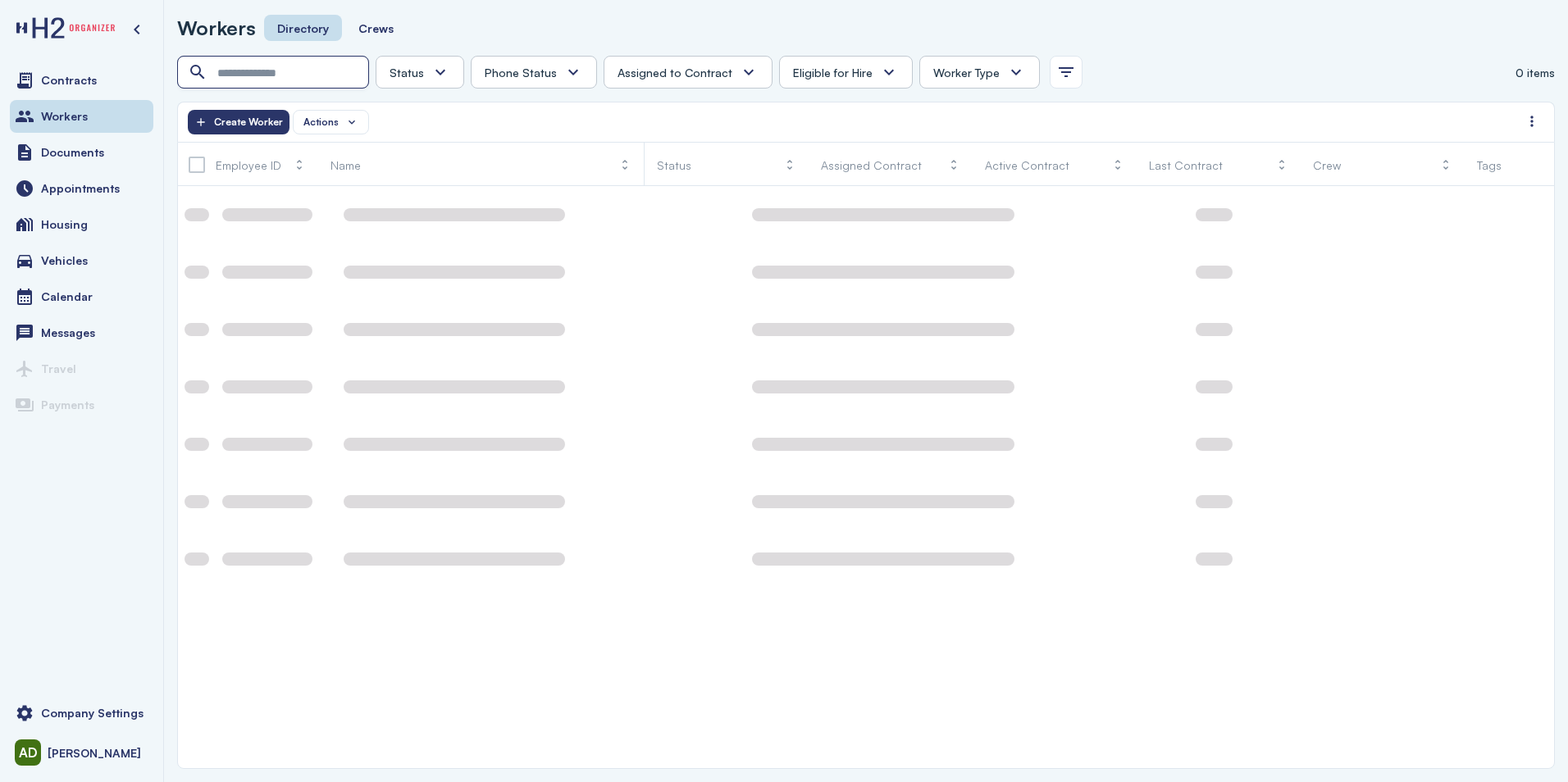 click at bounding box center (275, 73) 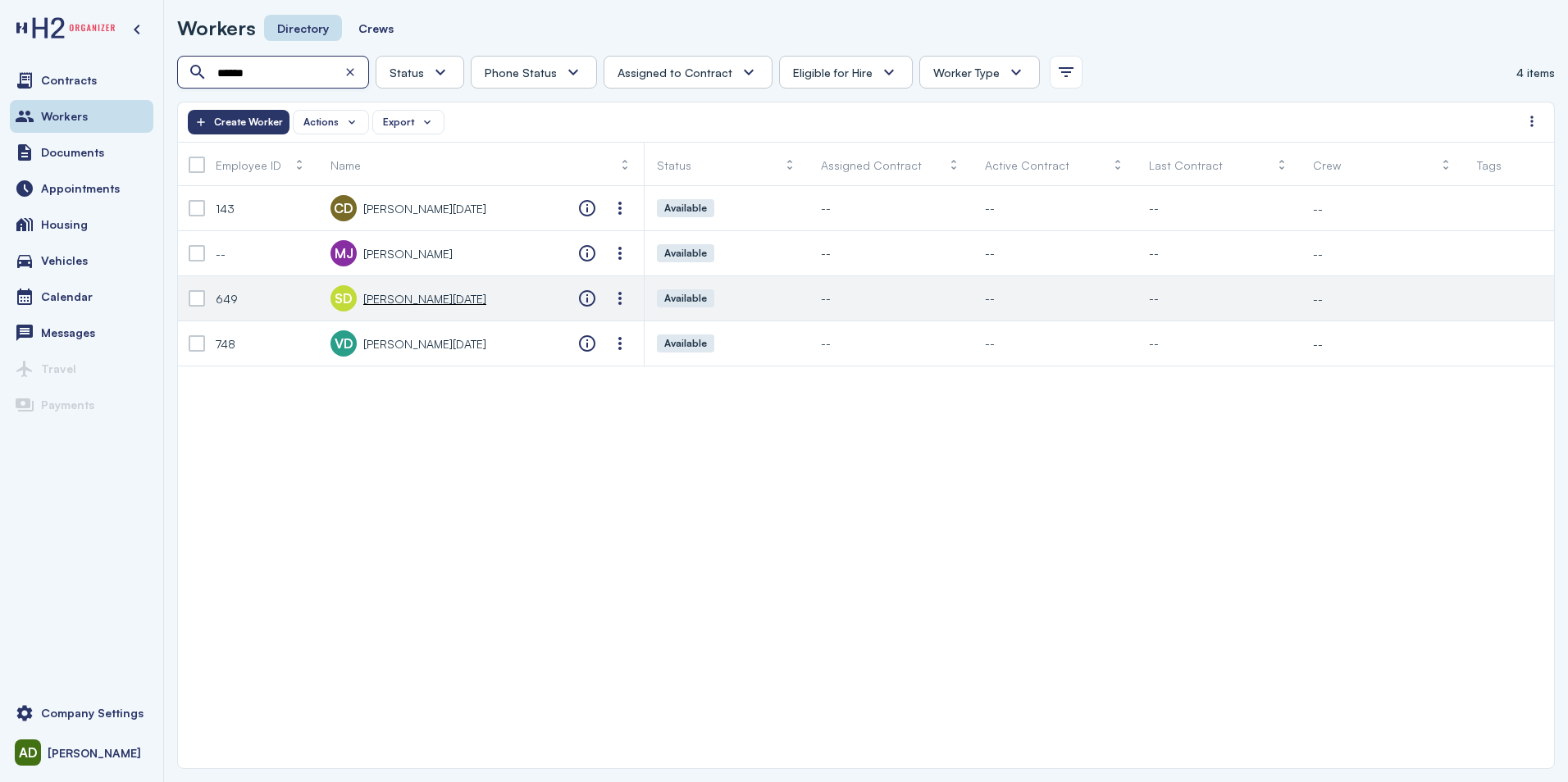 type on "******" 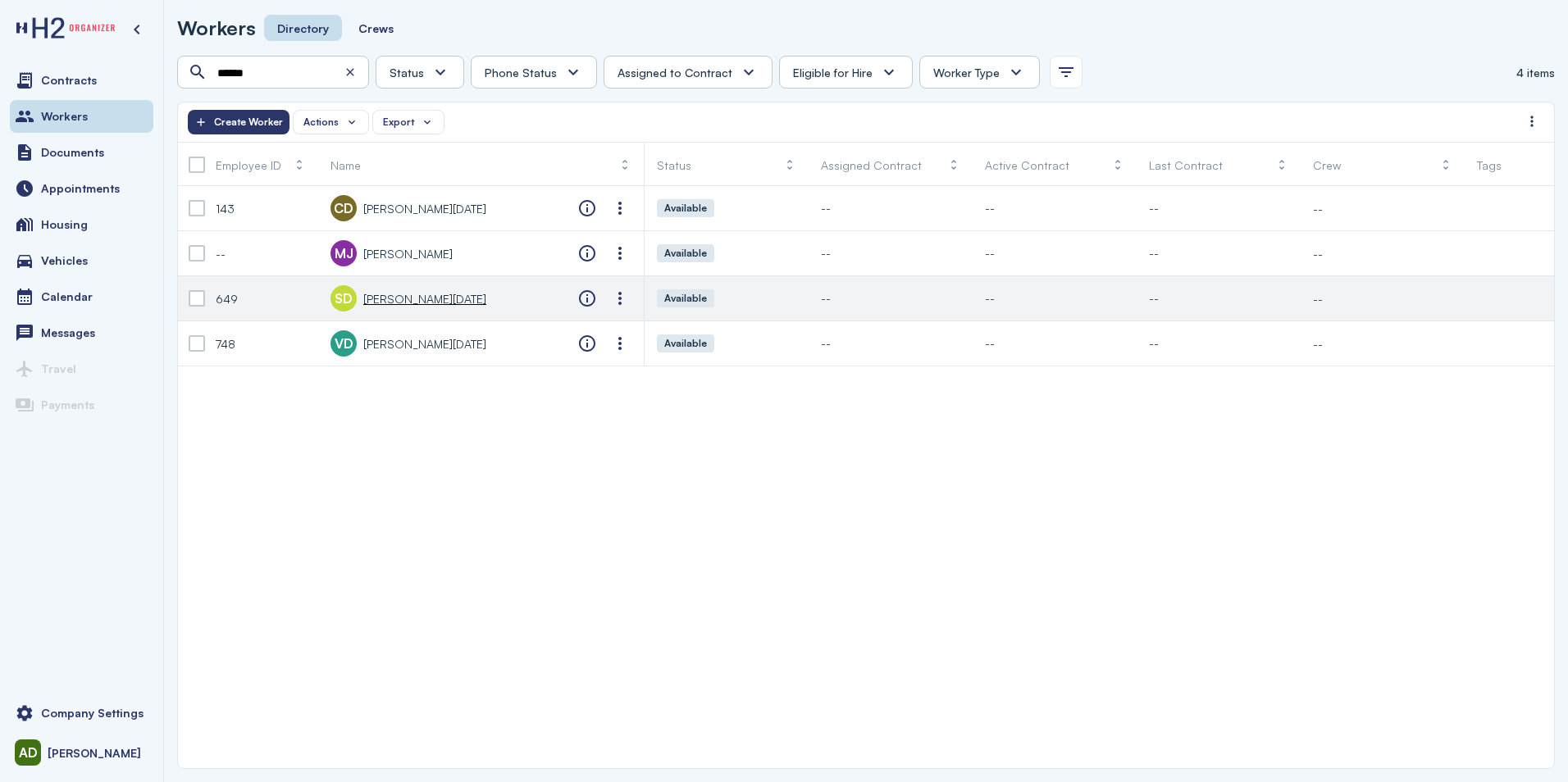 click on "SD       [PERSON_NAME][DATE]" 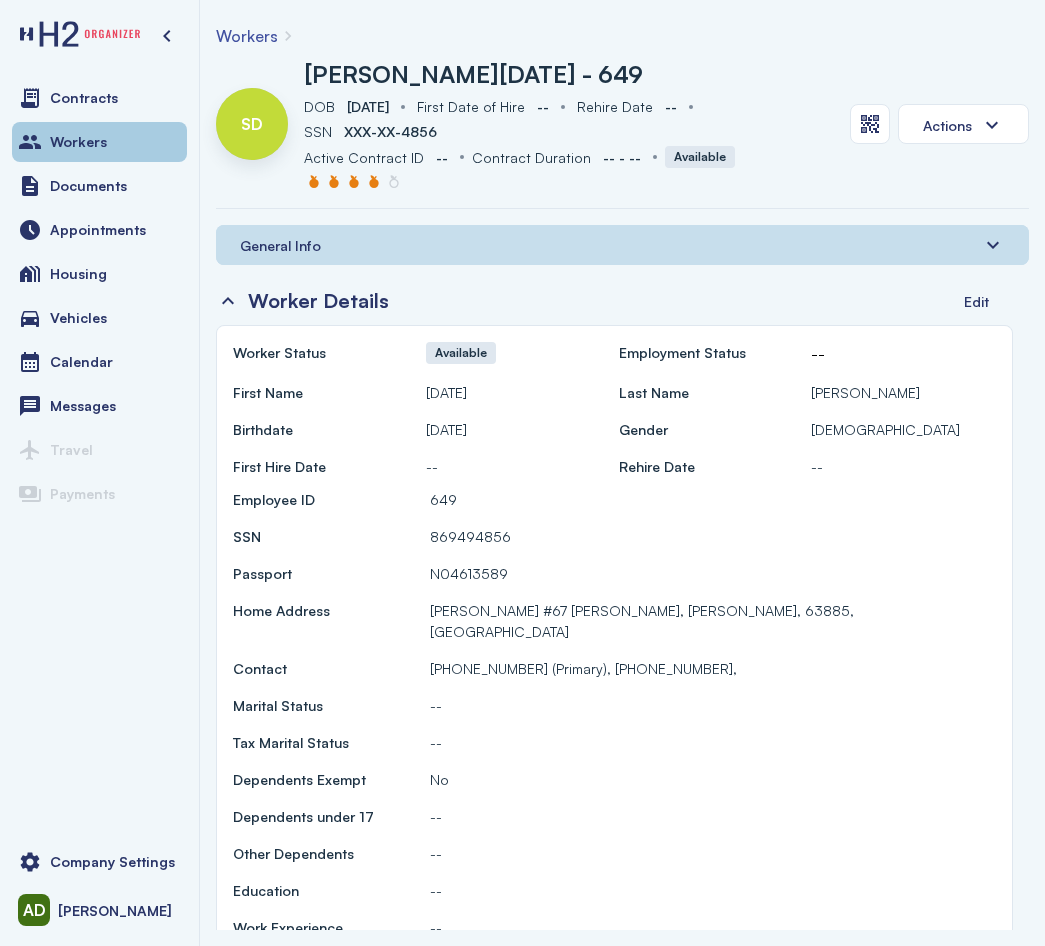 click on "Workers" at bounding box center (99, 142) 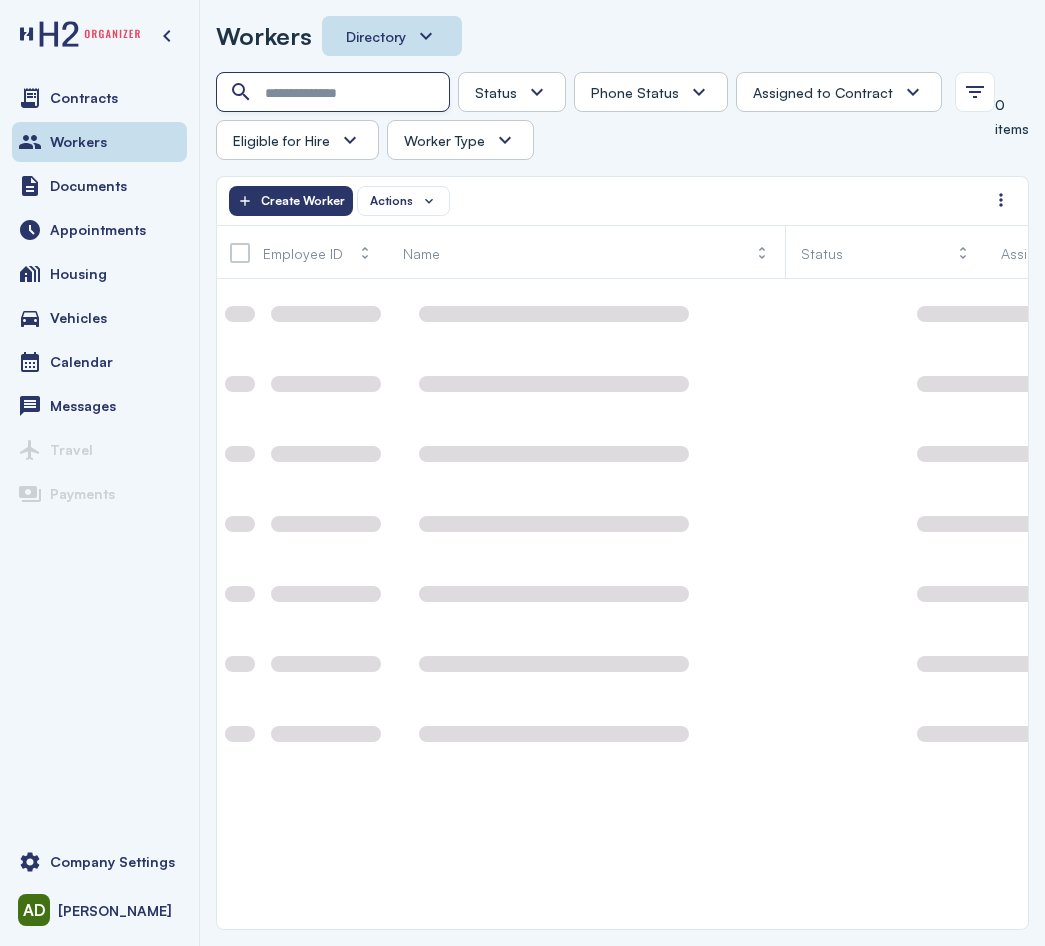 click at bounding box center [335, 93] 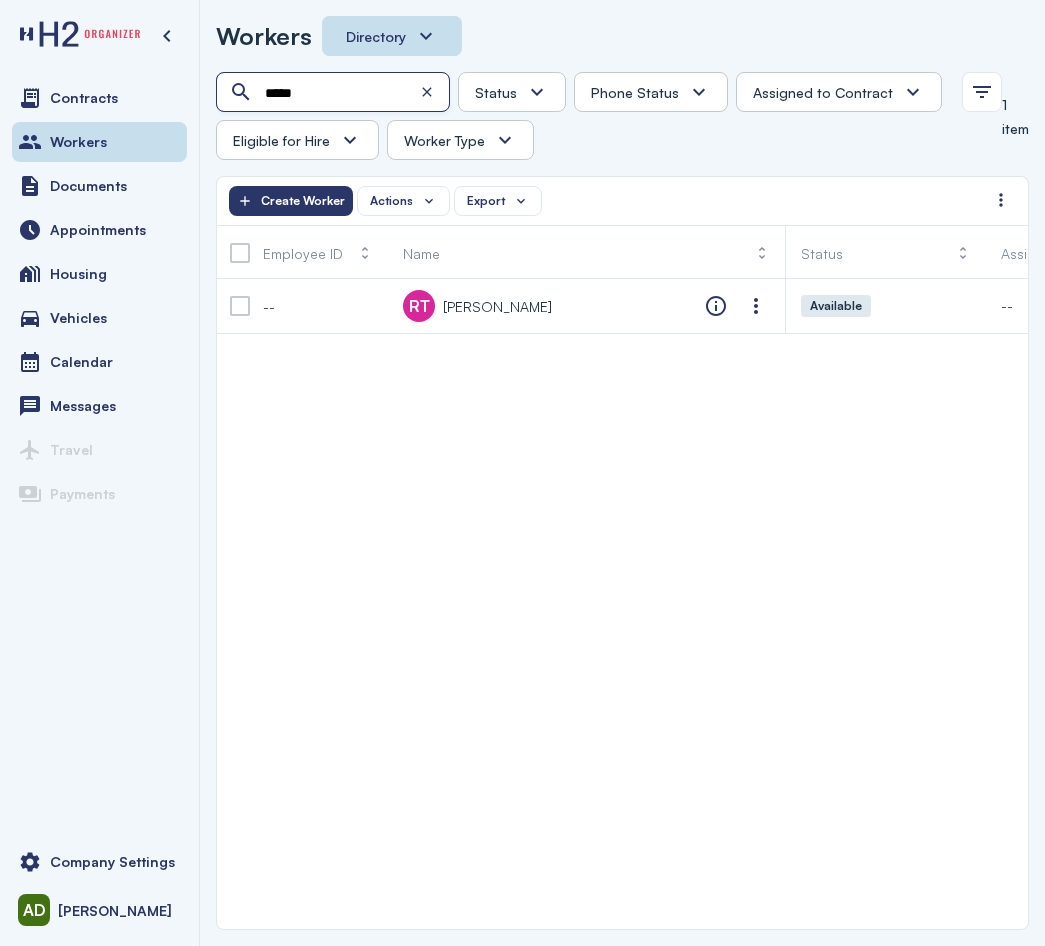 type on "*****" 